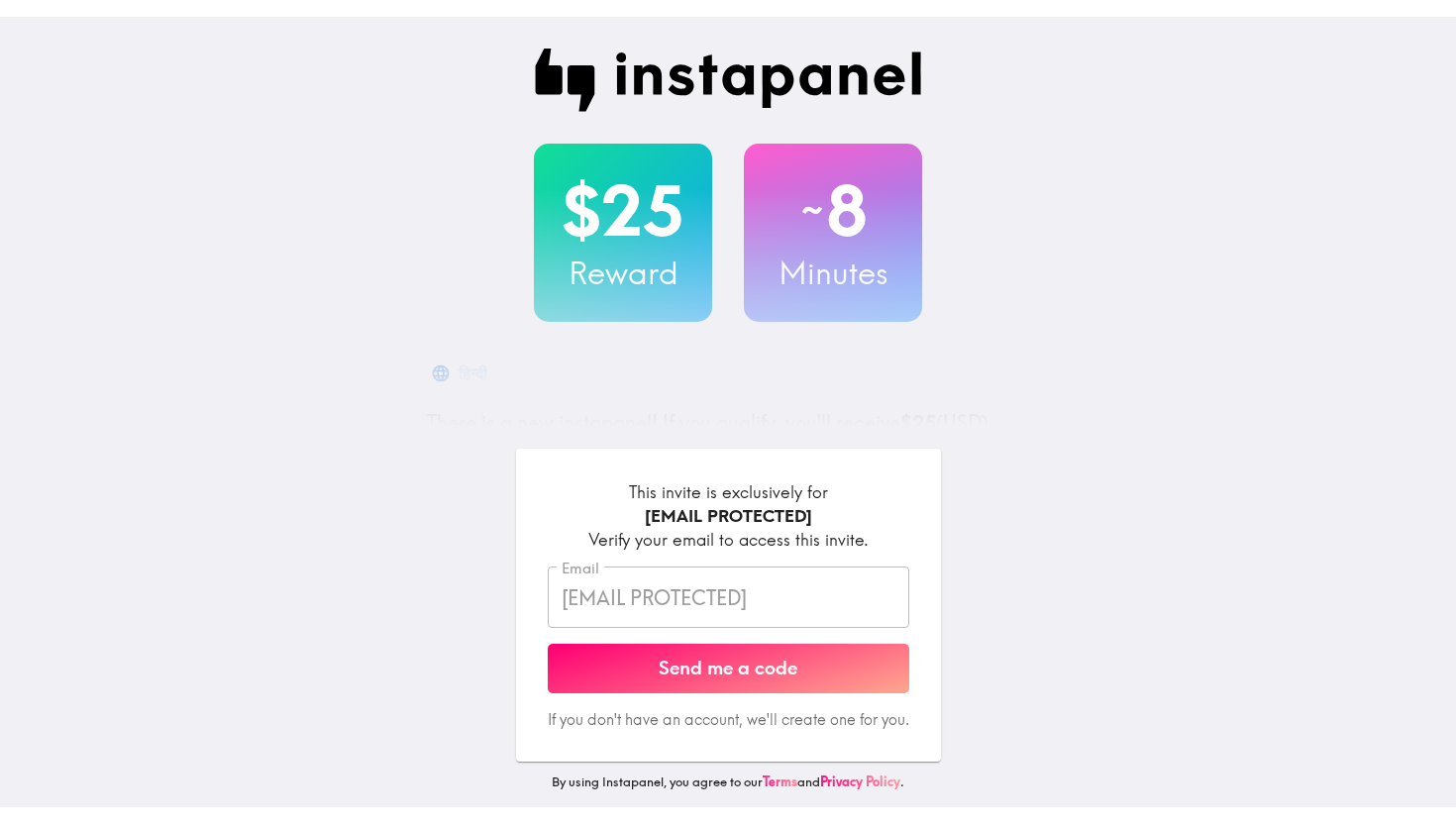 scroll, scrollTop: 0, scrollLeft: 0, axis: both 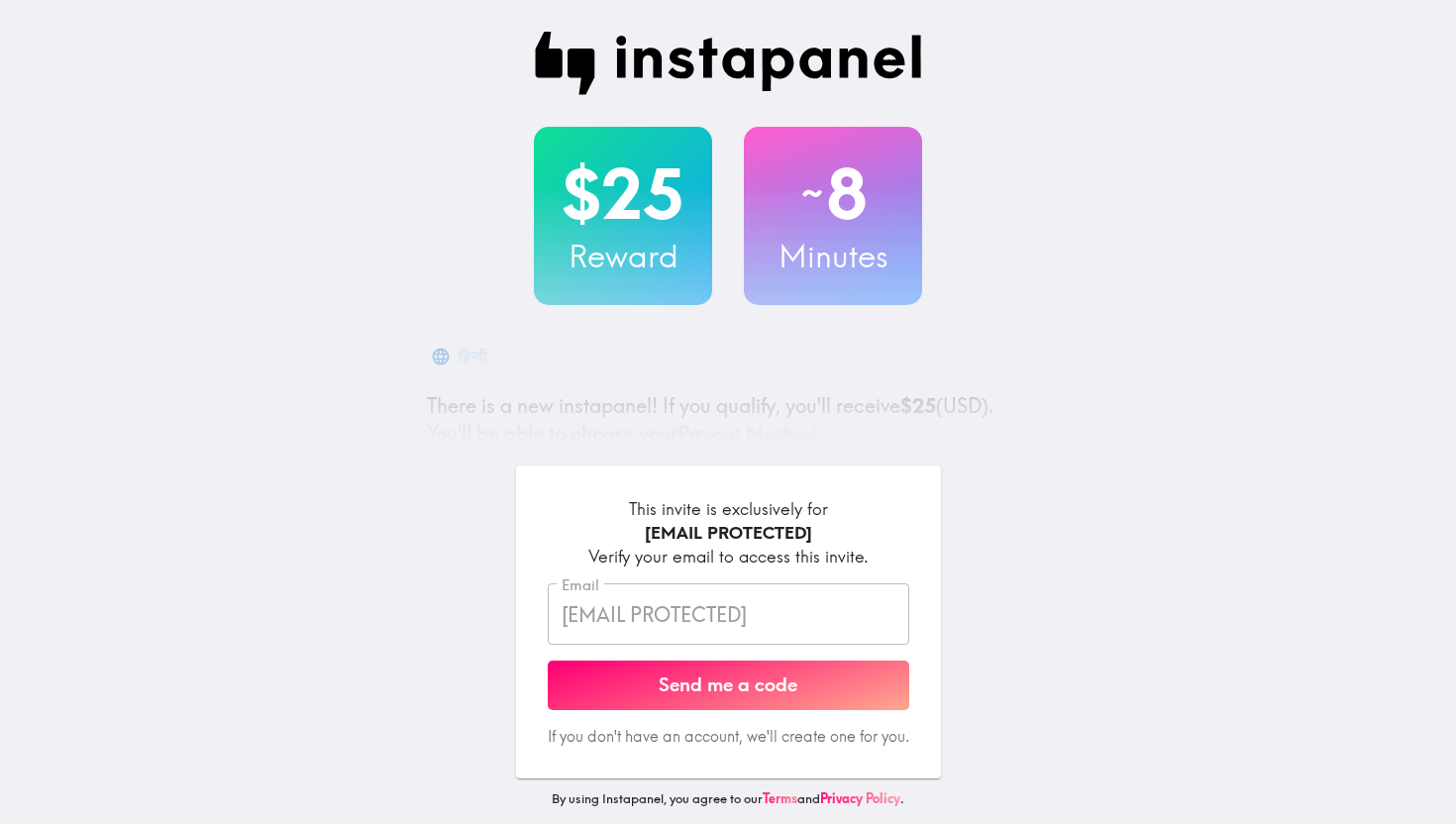 click on "Send me a code" at bounding box center (728, 685) 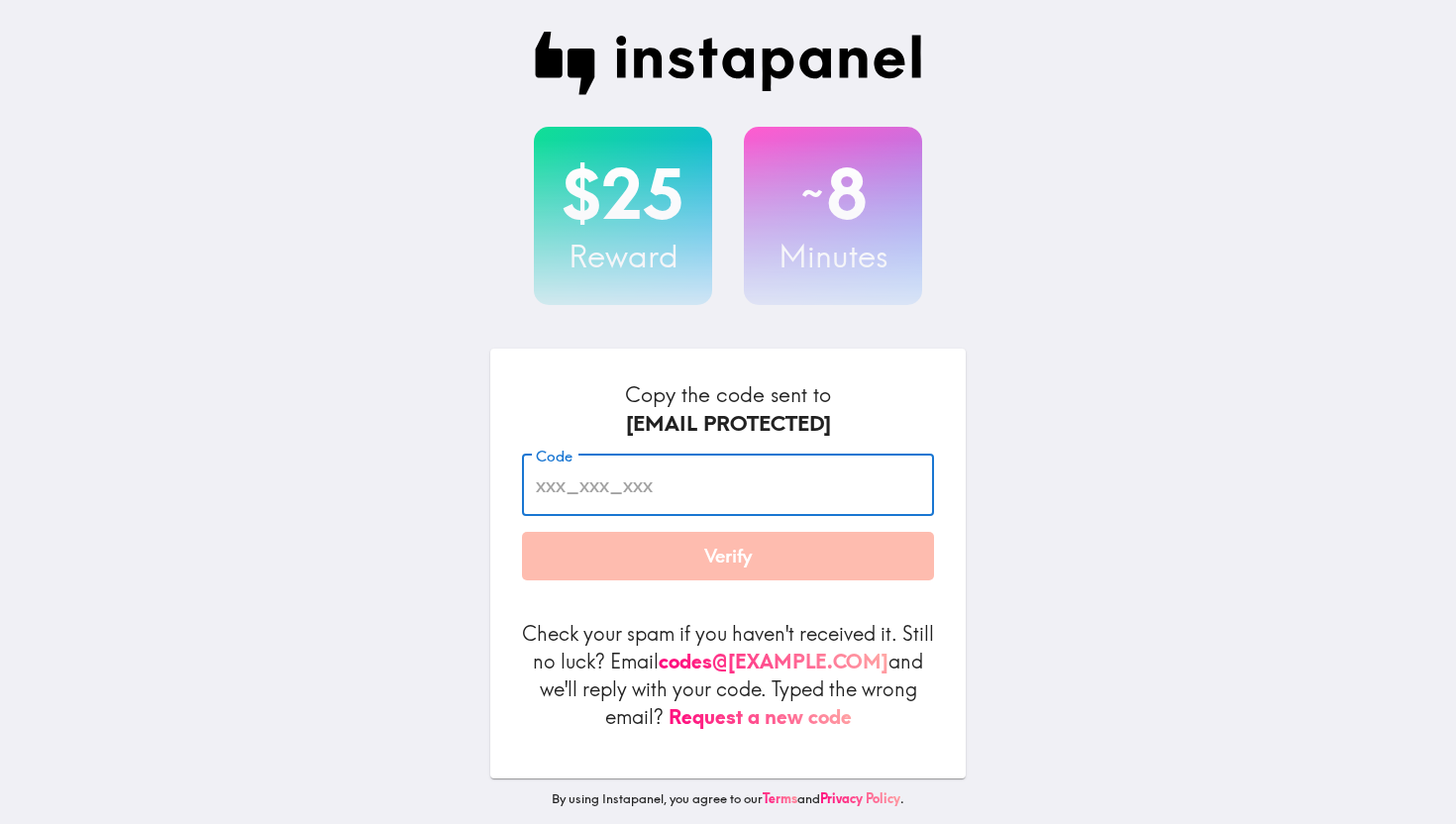 click on "Code" at bounding box center [728, 485] 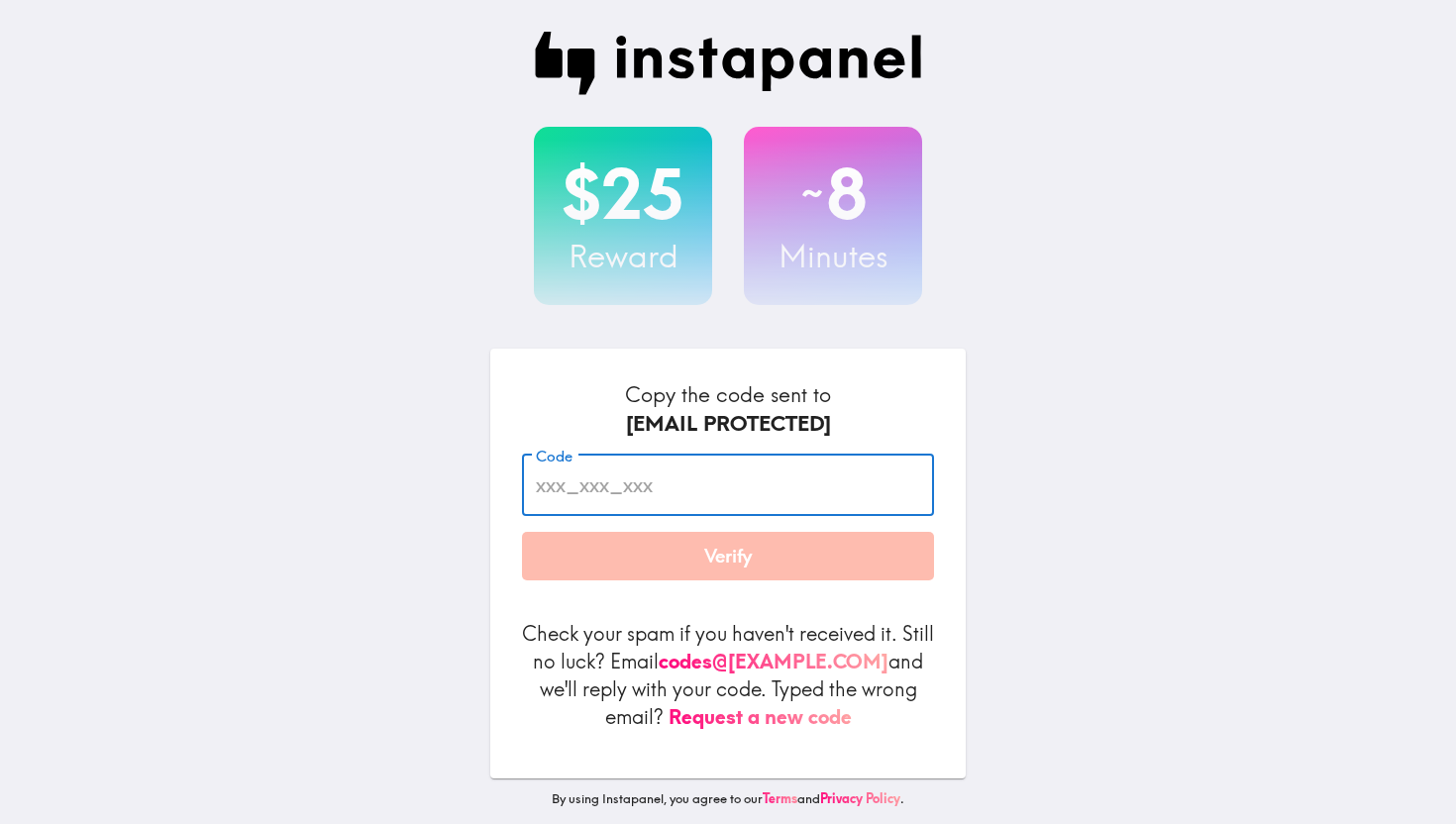 paste on "3EM_6pb_UGr" 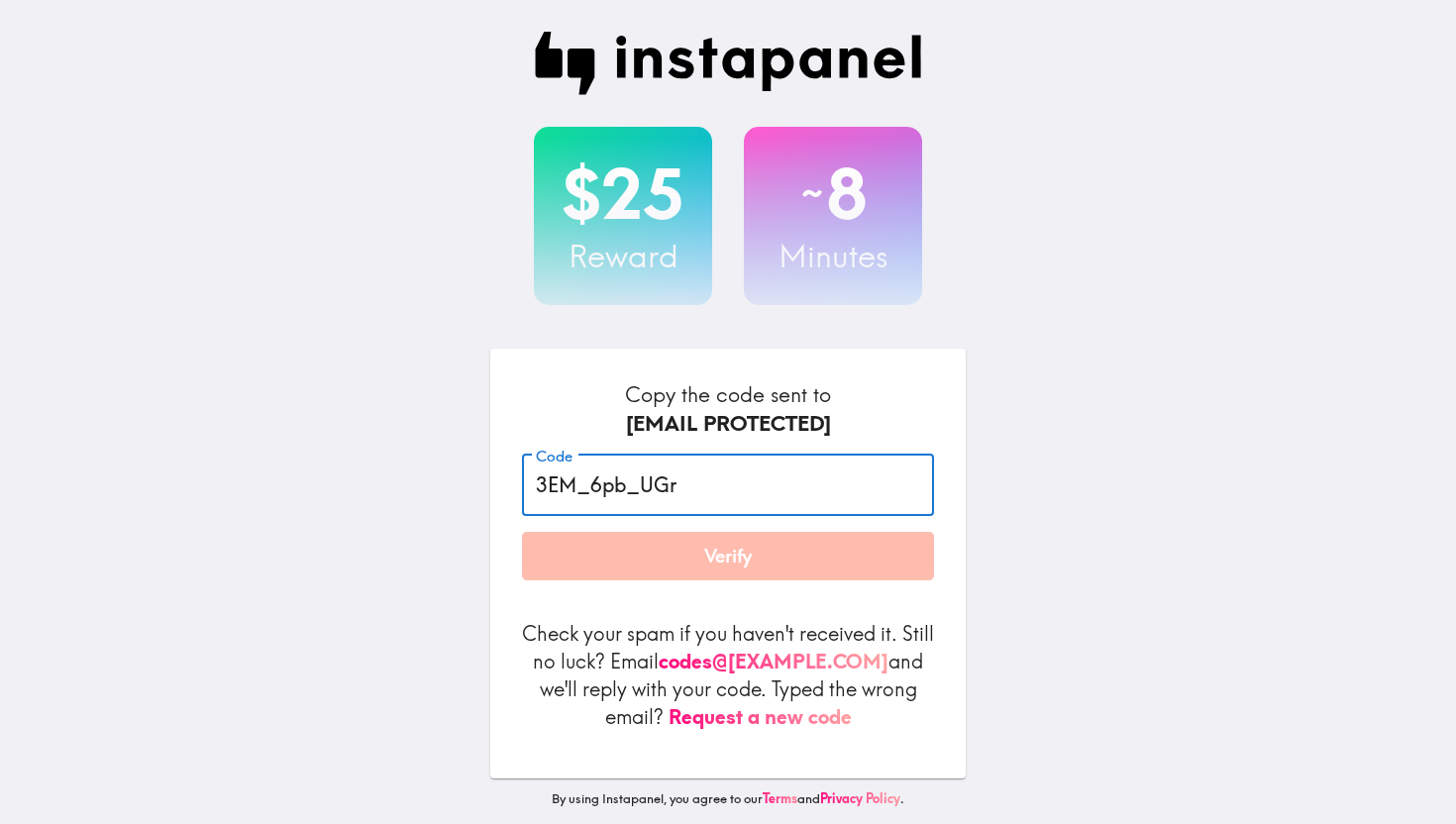 type on "3EM_6pb_UGr" 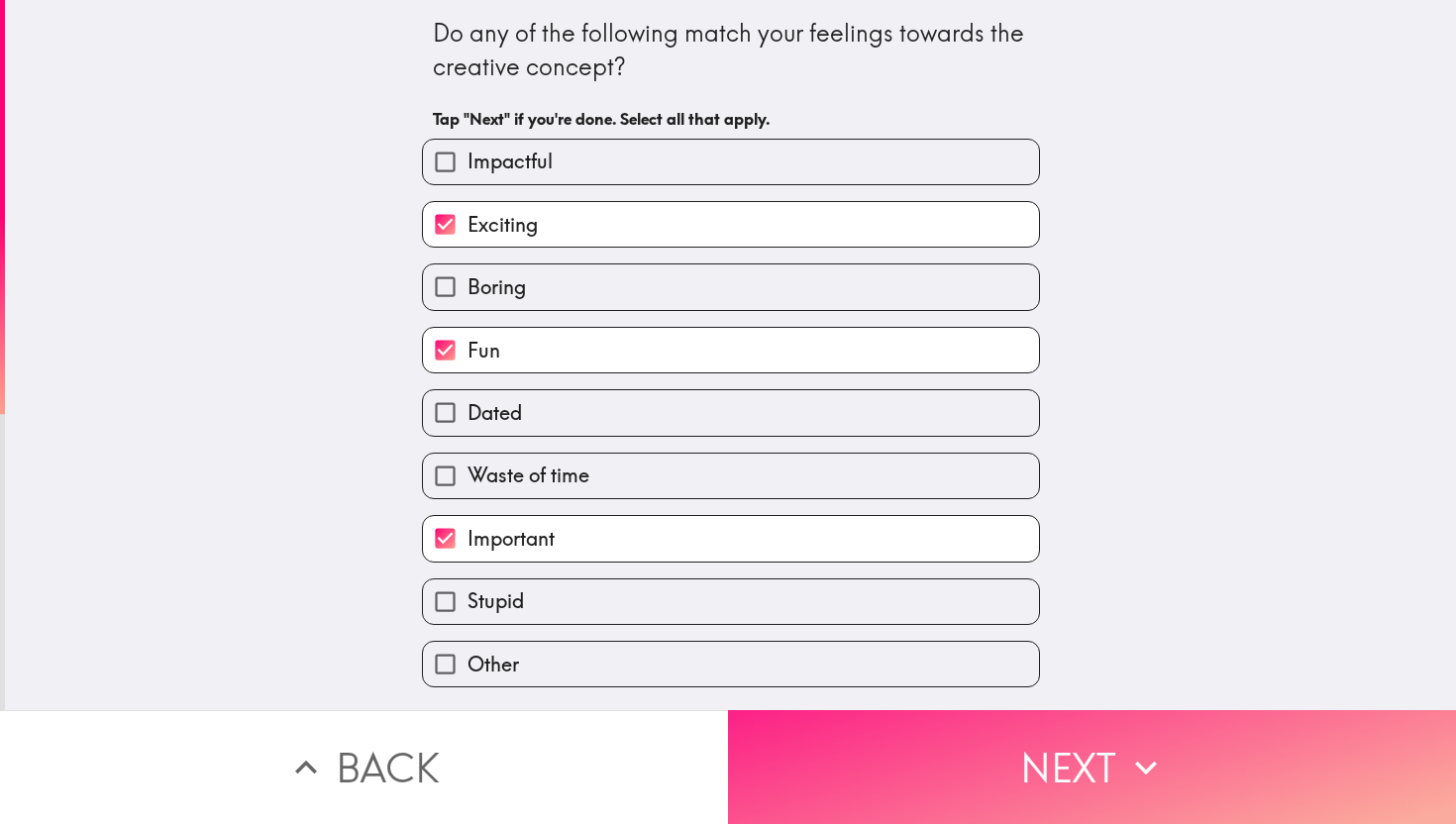 click on "Next" at bounding box center [1092, 767] 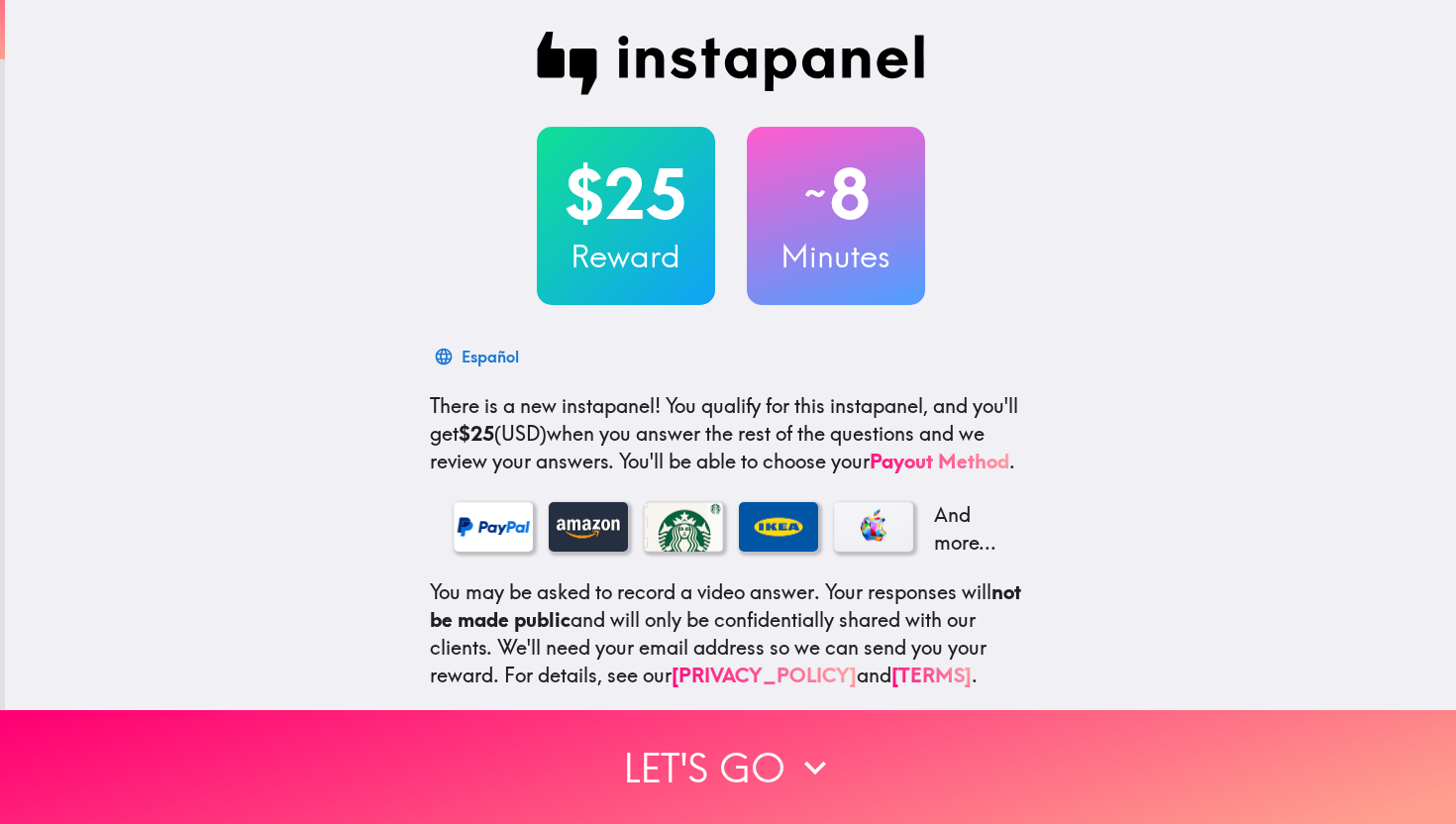 scroll, scrollTop: 0, scrollLeft: 0, axis: both 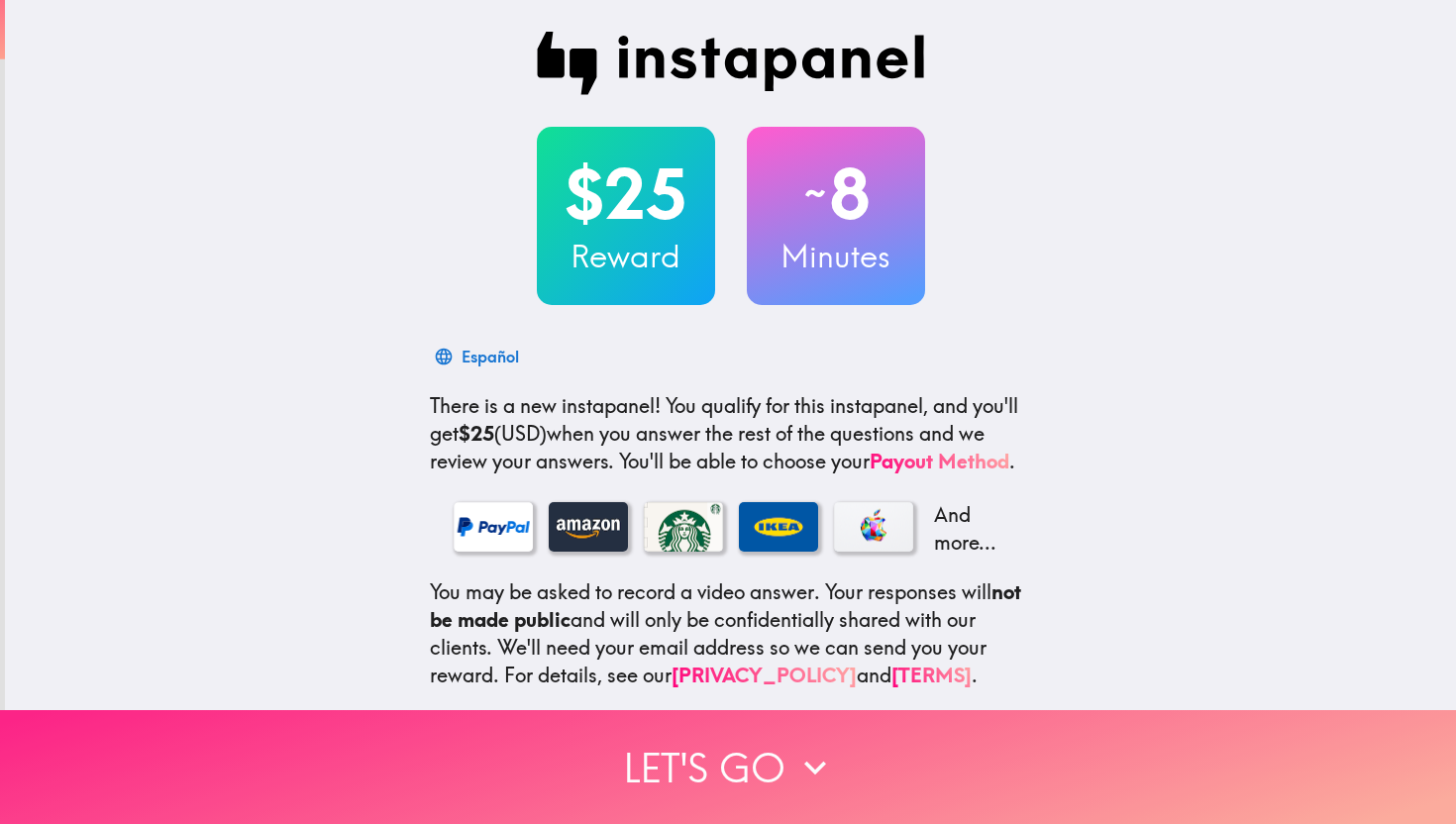 click on "Let's go" at bounding box center (728, 767) 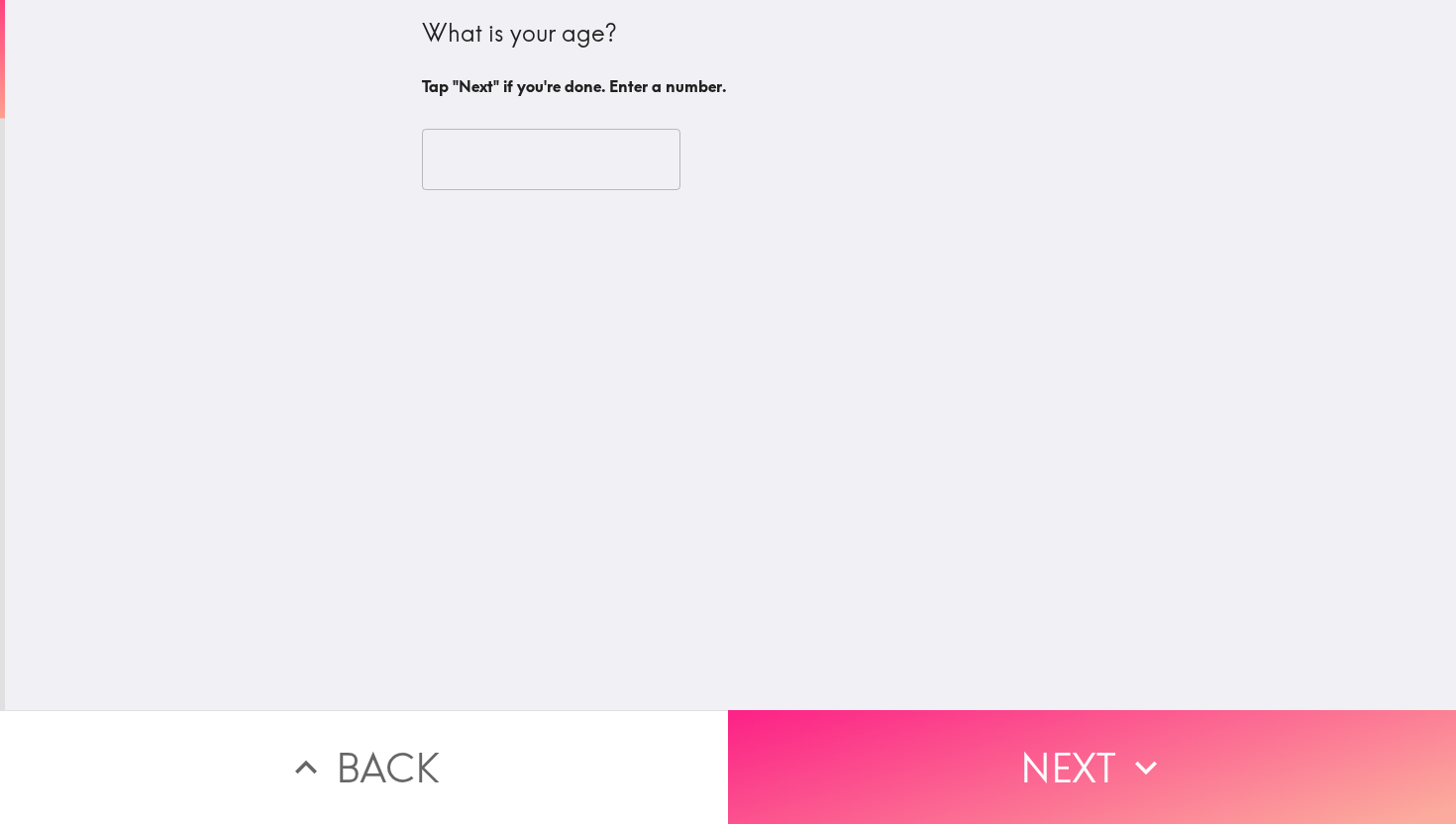 click on "Next" at bounding box center [1092, 767] 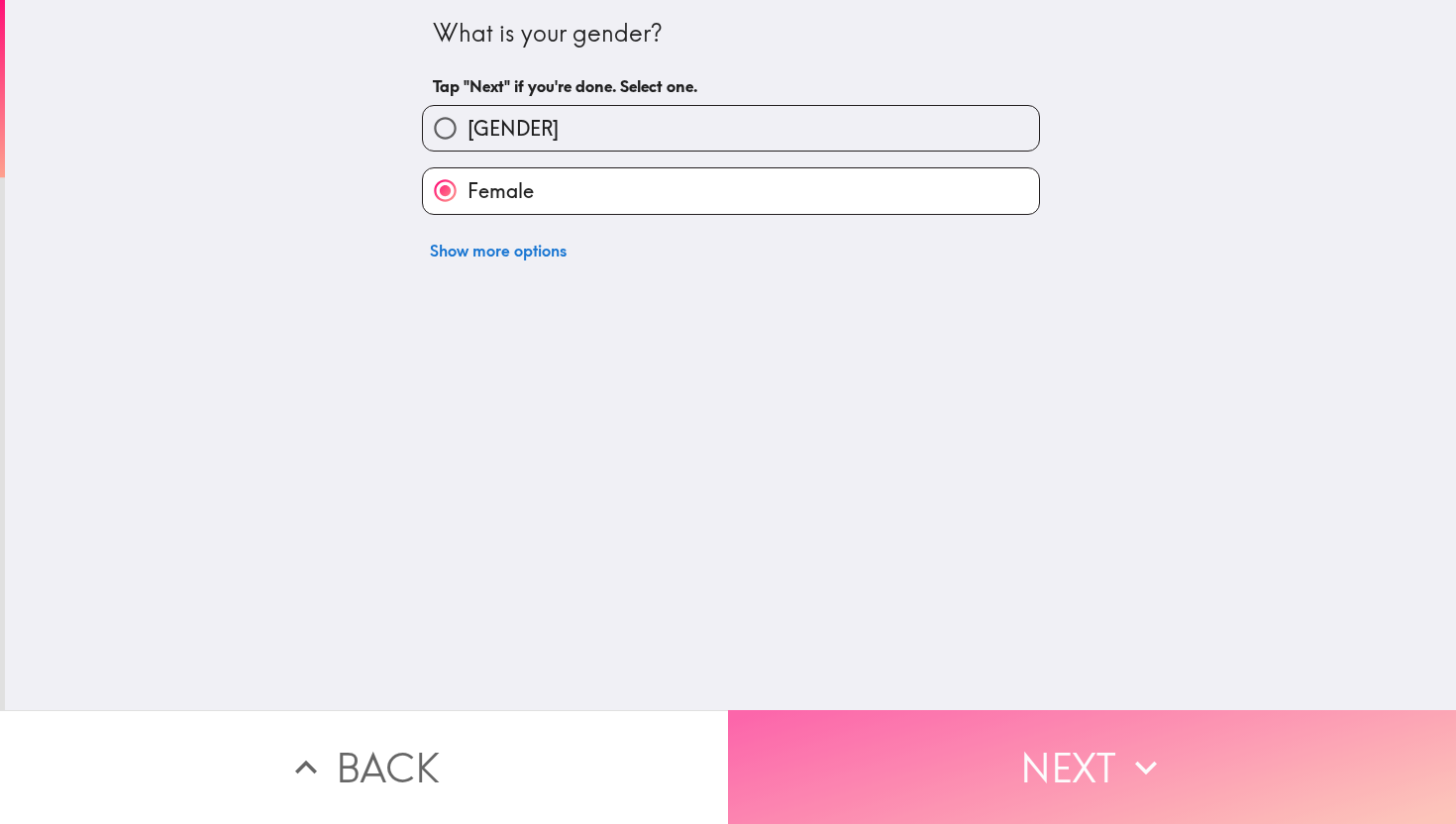 click on "Next" at bounding box center (1092, 767) 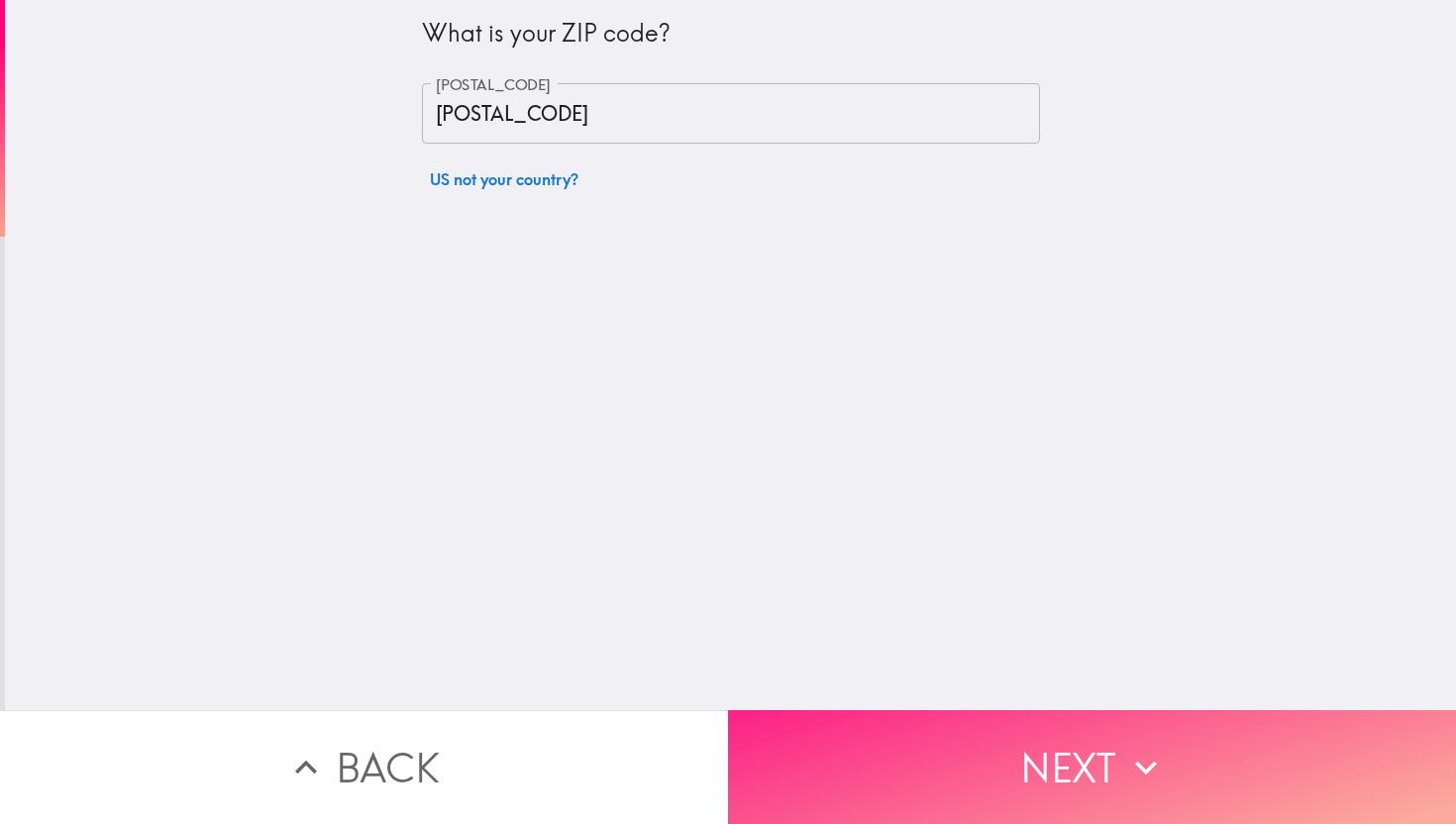 click on "Next" at bounding box center (1092, 767) 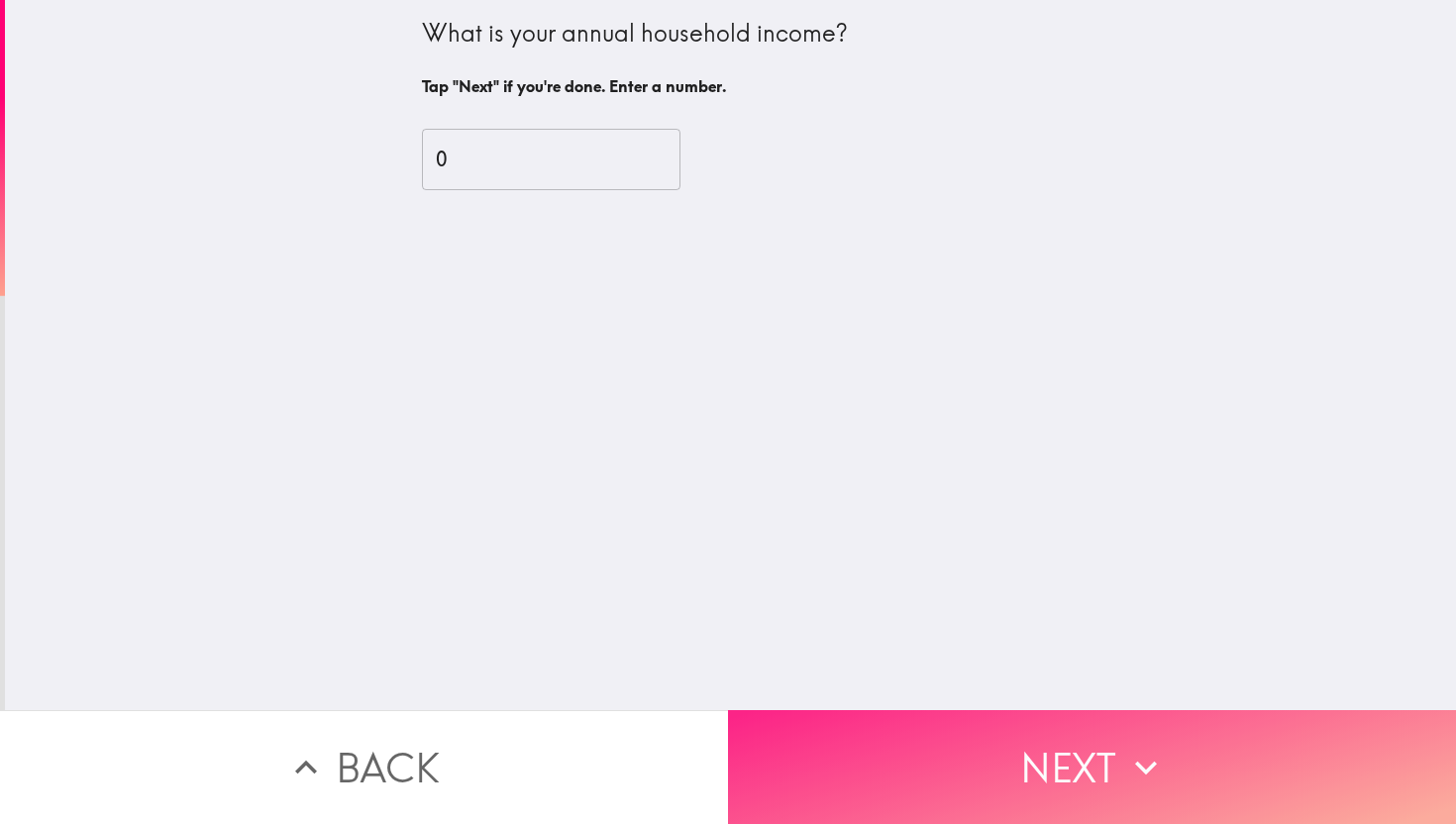 click on "Next" at bounding box center [1092, 767] 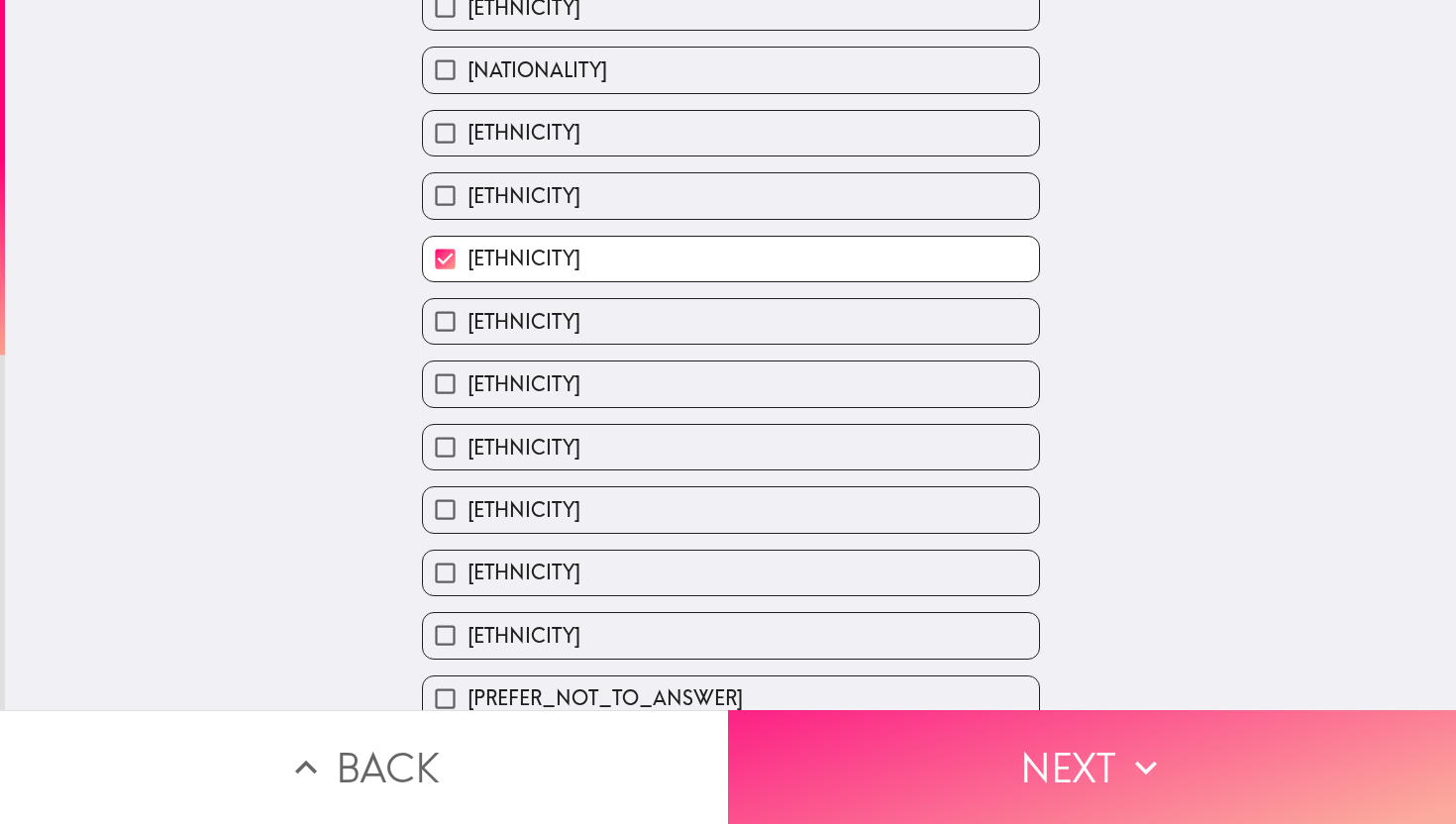 scroll, scrollTop: 591, scrollLeft: 0, axis: vertical 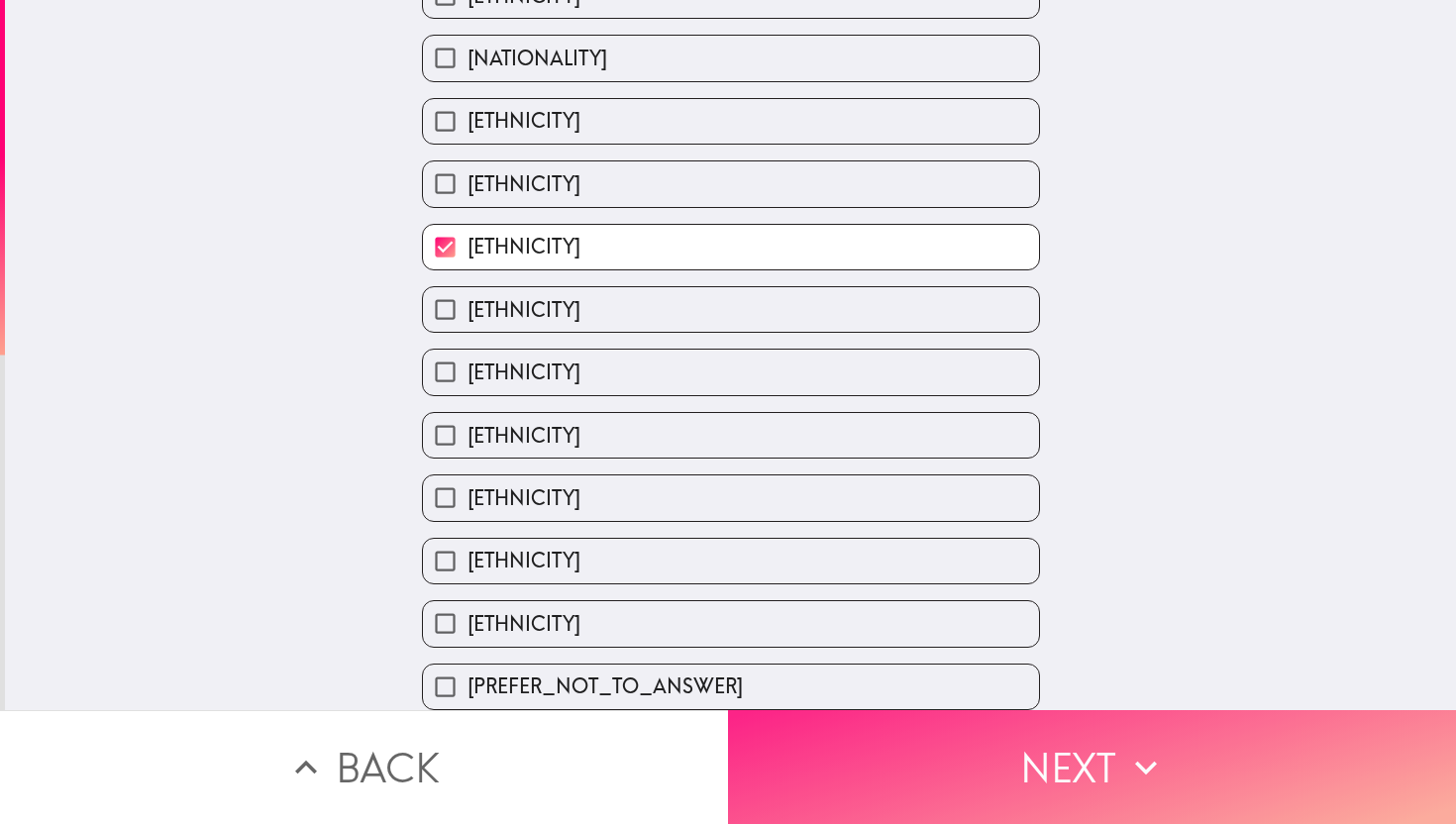 click on "Next" at bounding box center [1092, 767] 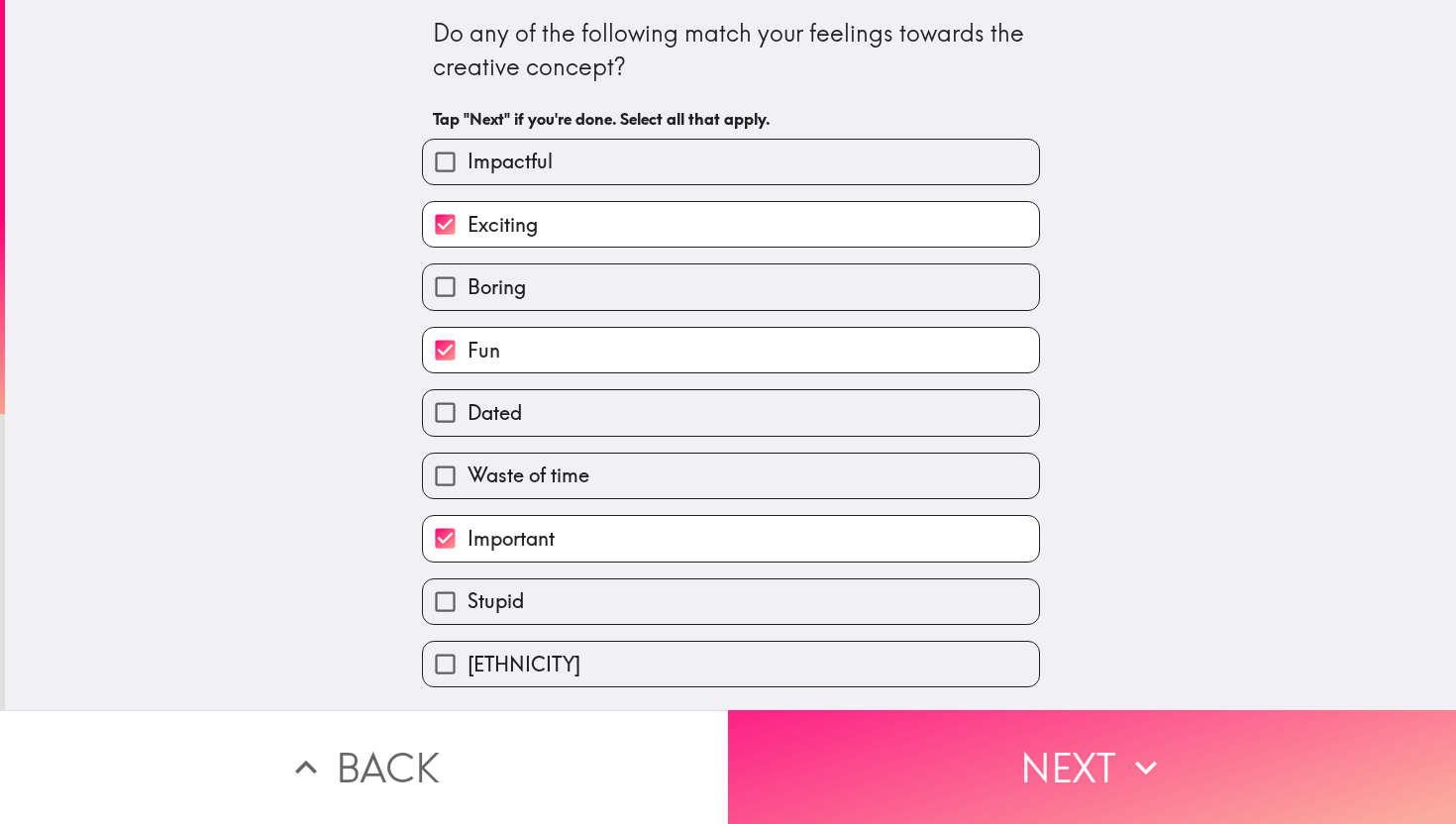 click on "Next" at bounding box center (1092, 767) 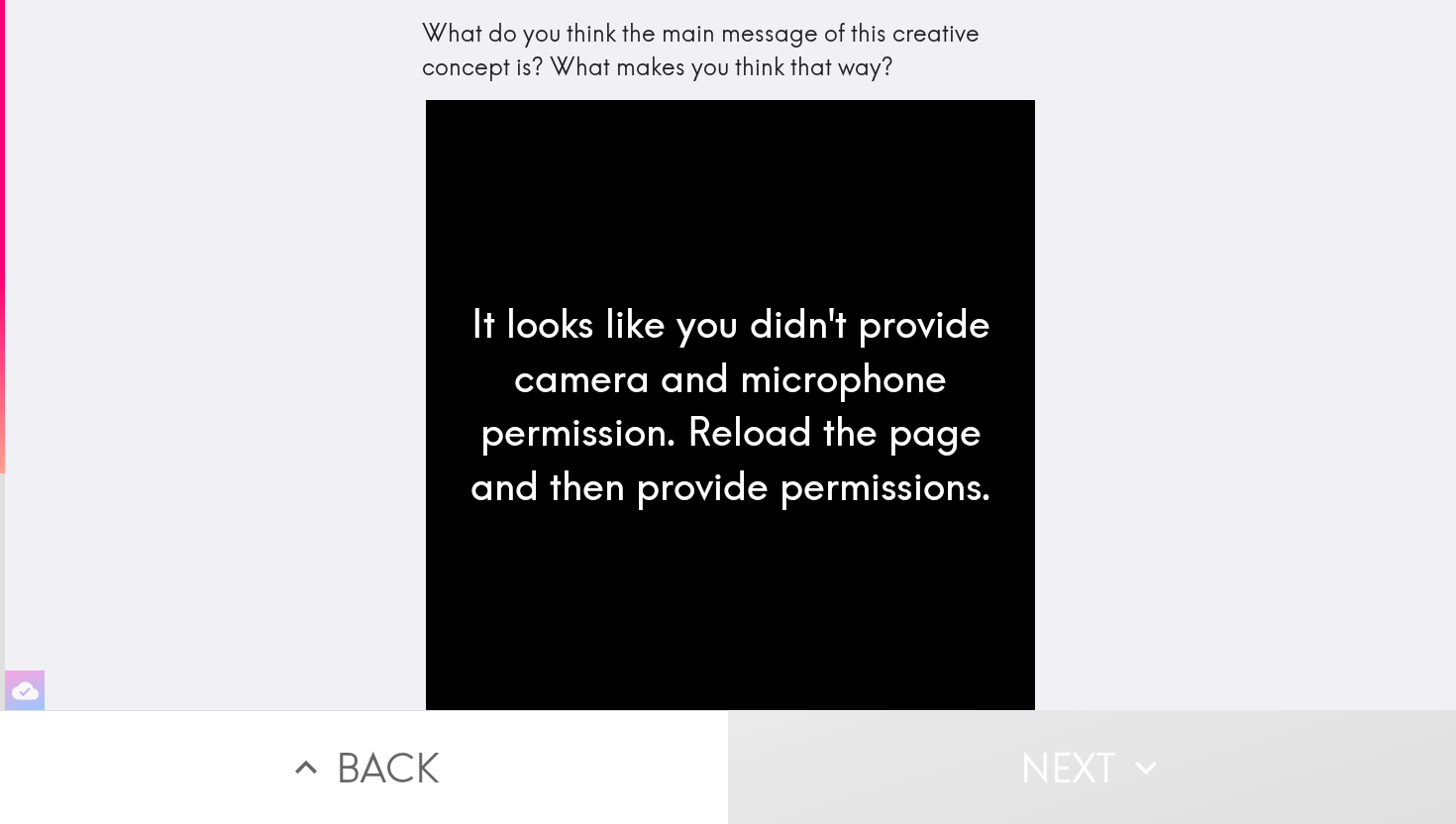 click on "Back" at bounding box center (364, 767) 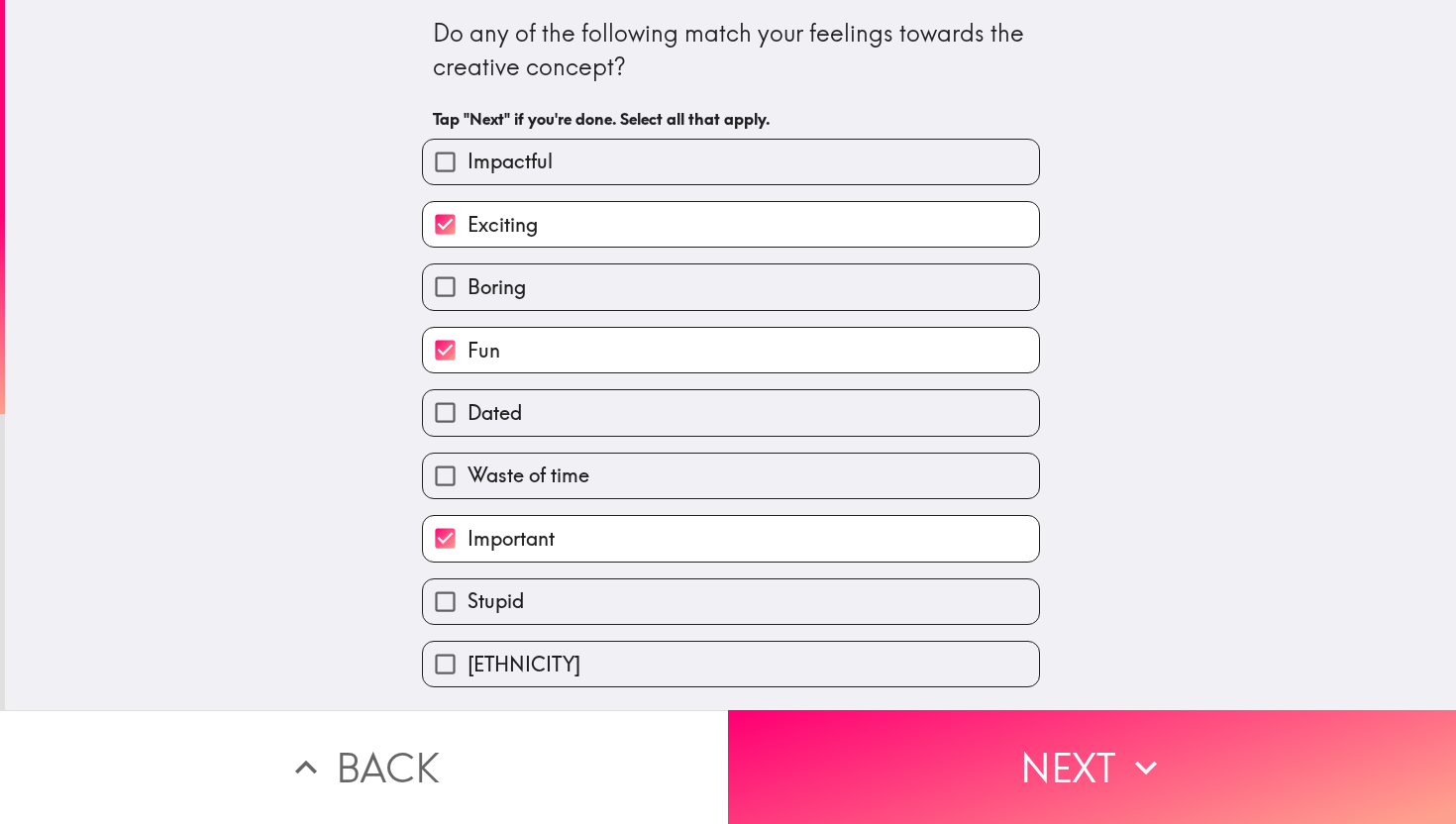 click on "Back" at bounding box center [364, 767] 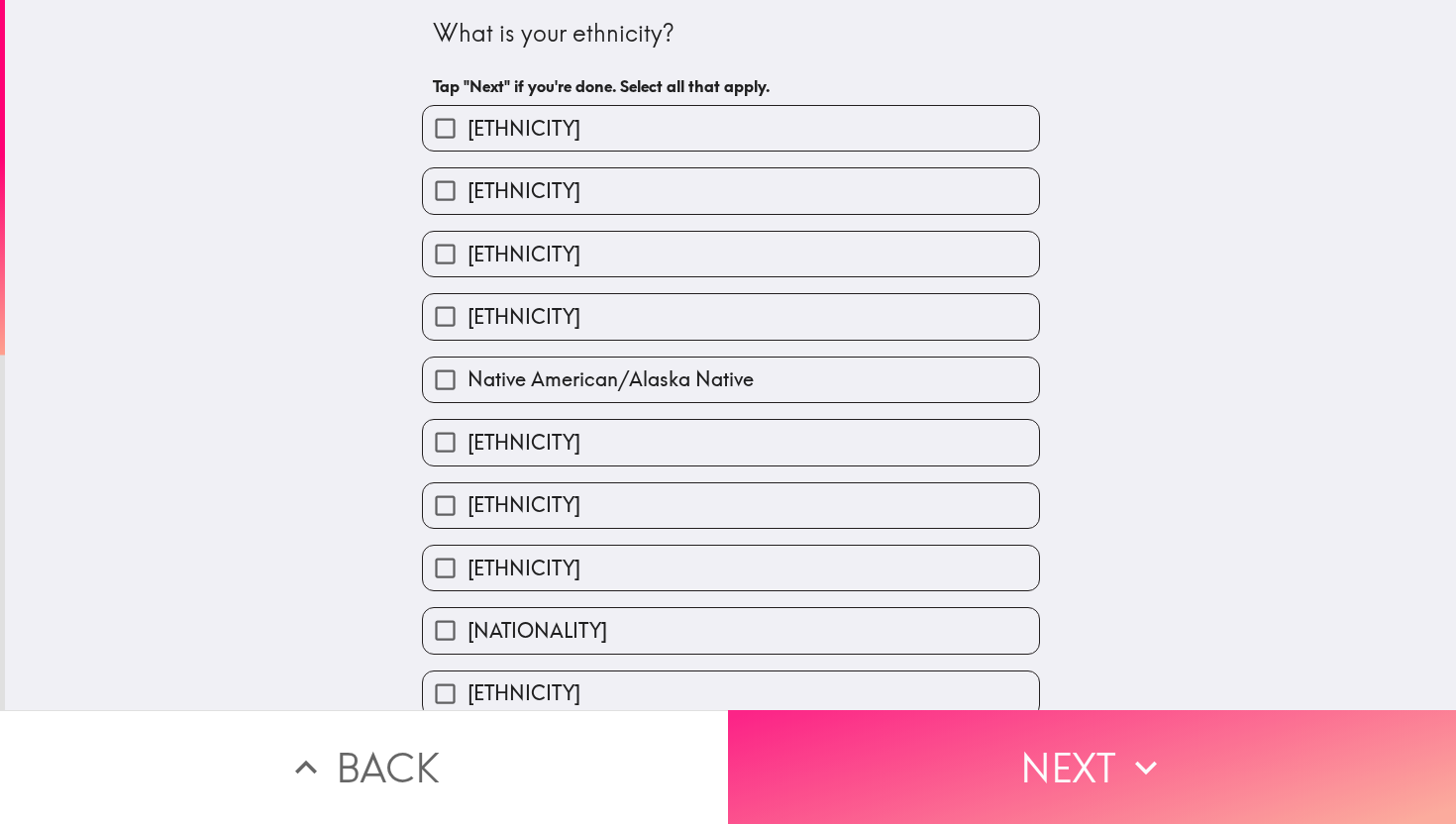 click on "Next" at bounding box center [1092, 767] 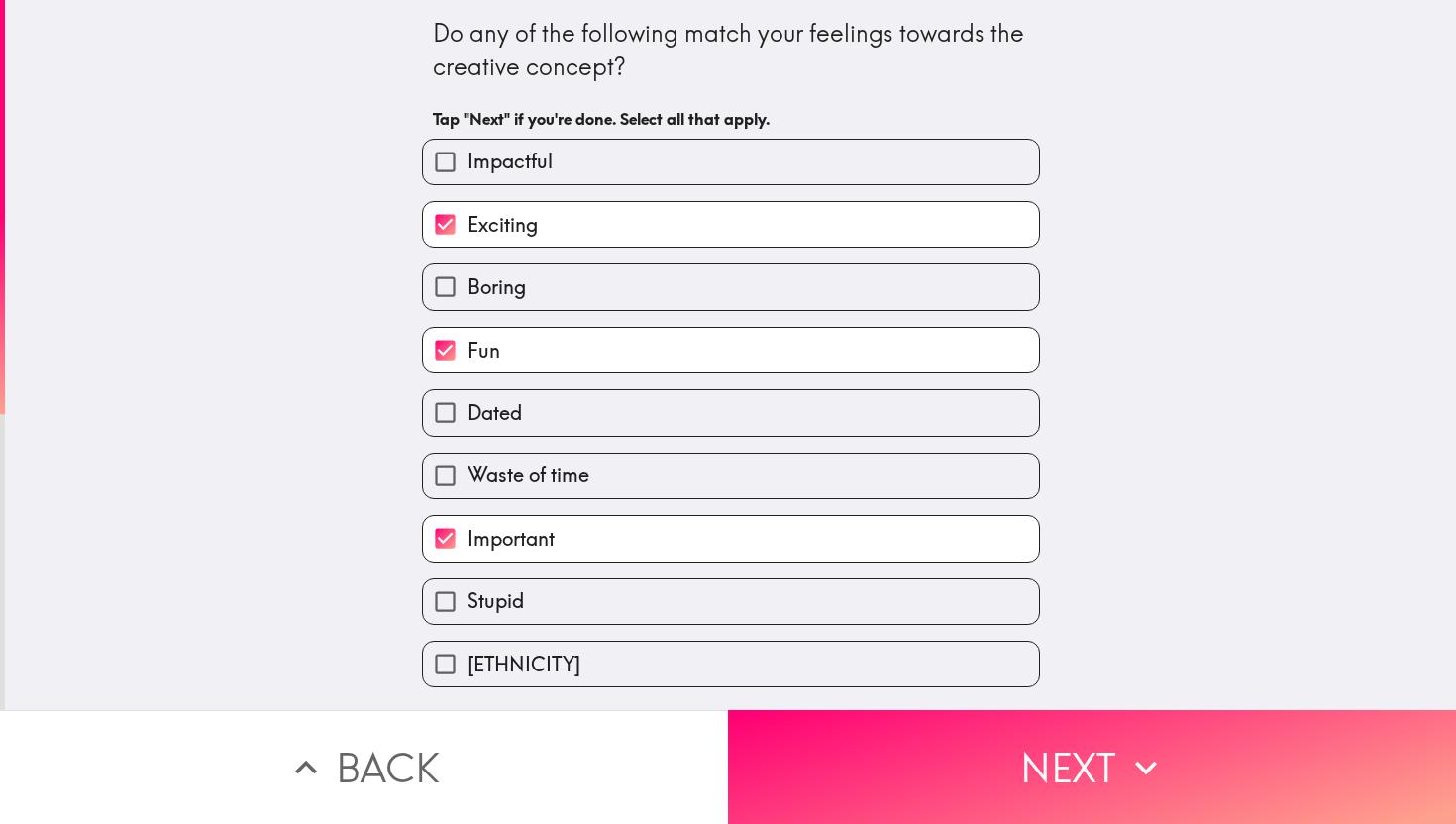 click on "Back" at bounding box center [364, 767] 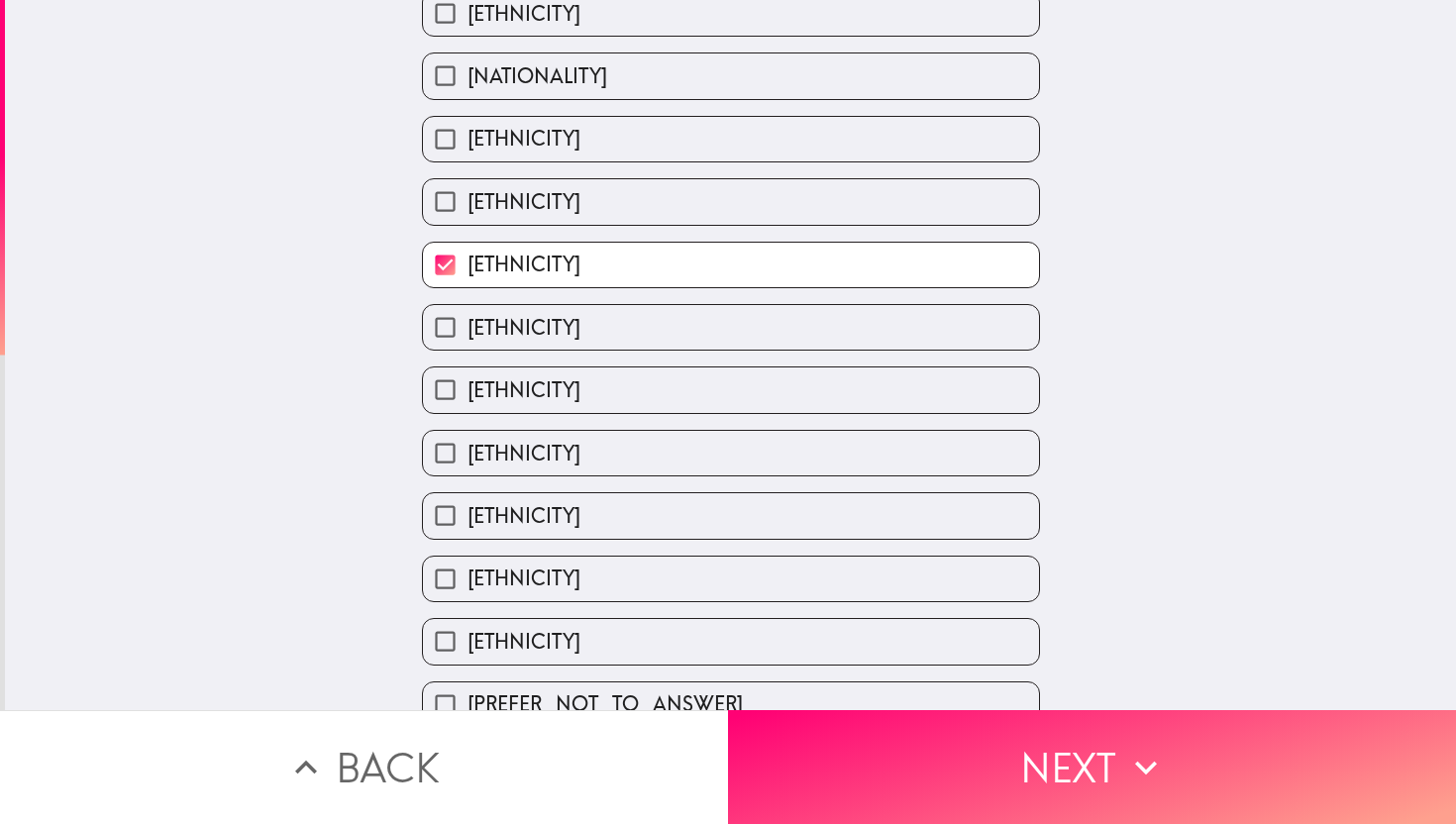 scroll, scrollTop: 591, scrollLeft: 0, axis: vertical 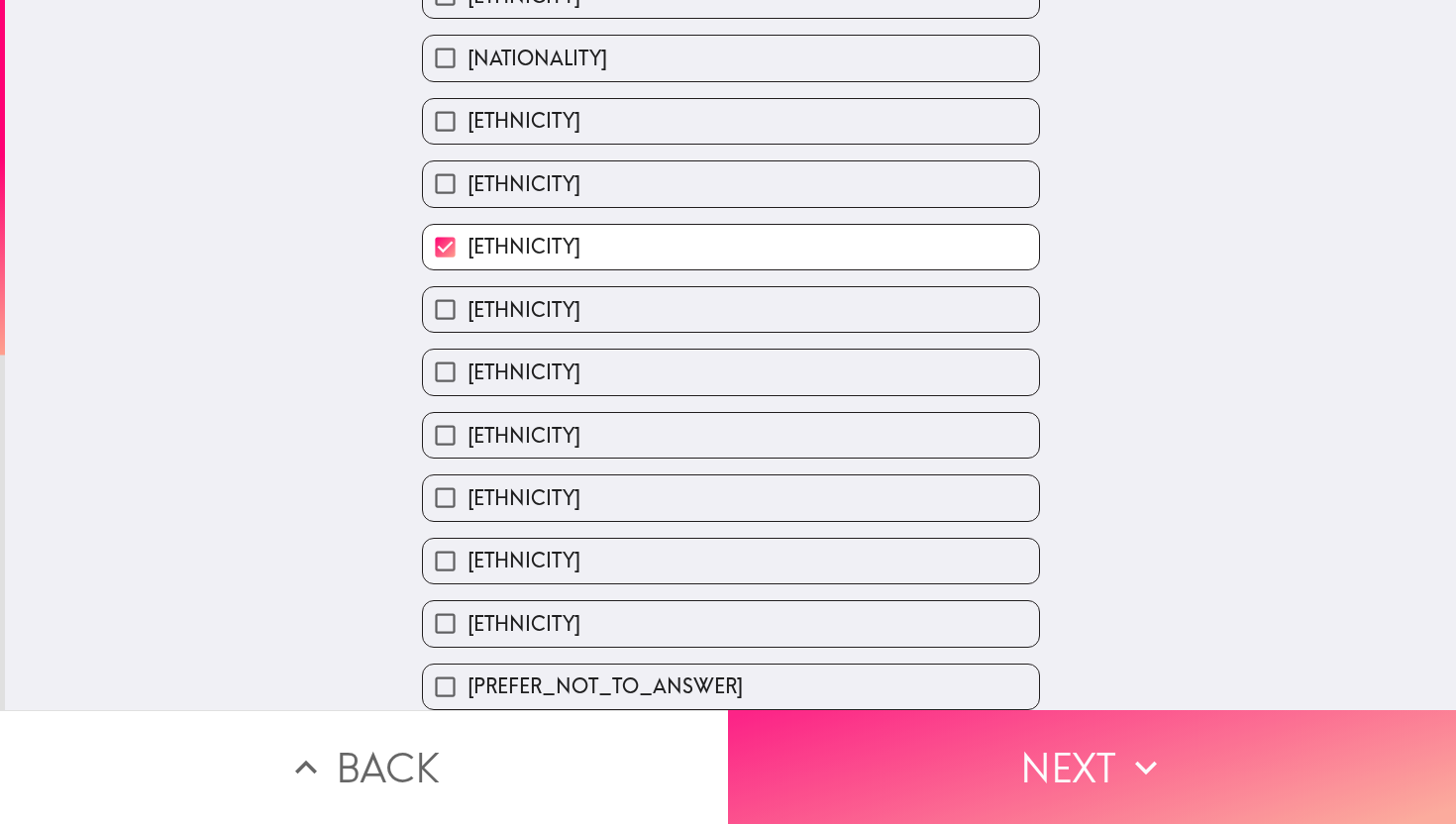 click on "Next" at bounding box center (1092, 767) 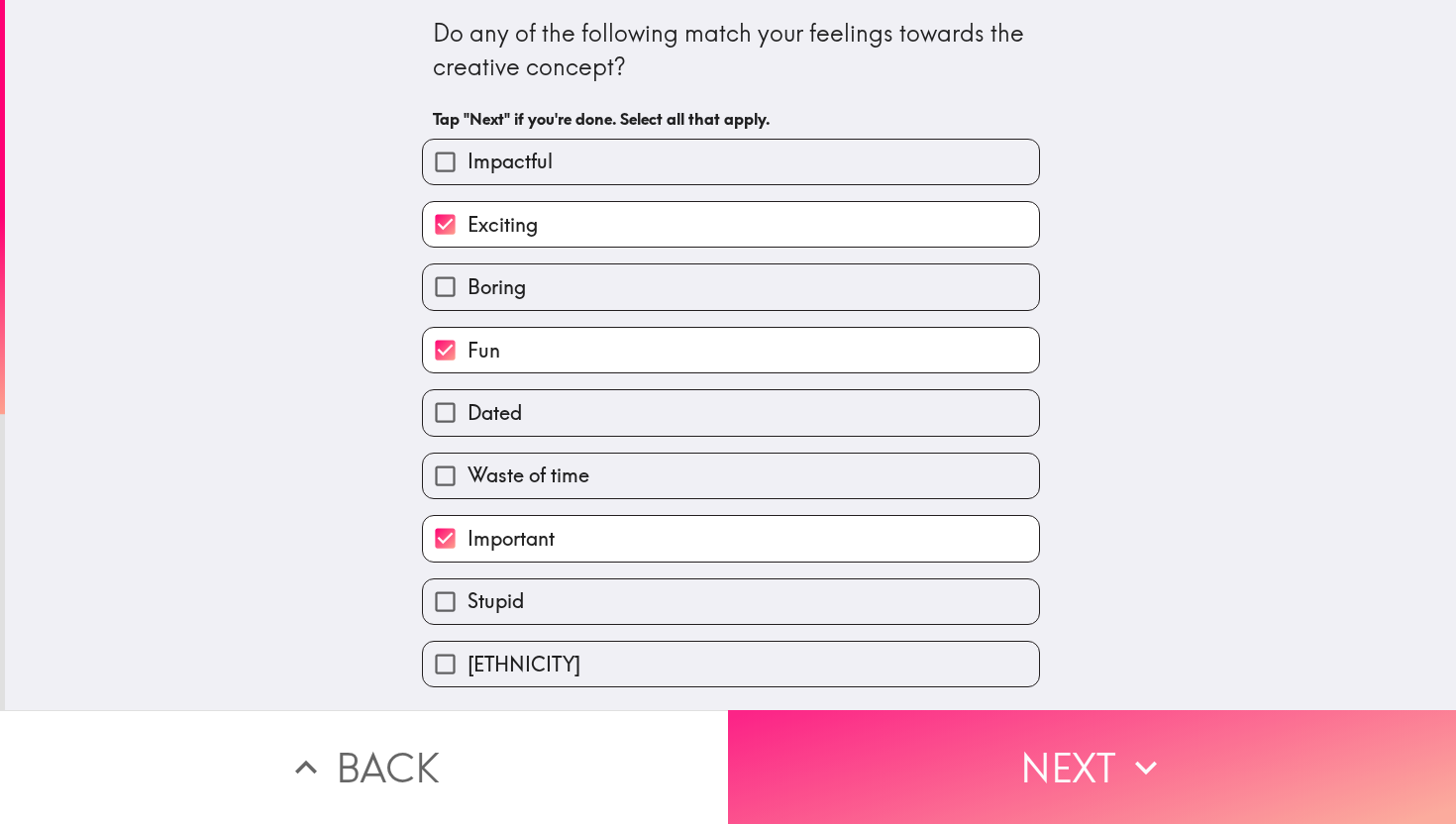 click on "Next" at bounding box center [1092, 767] 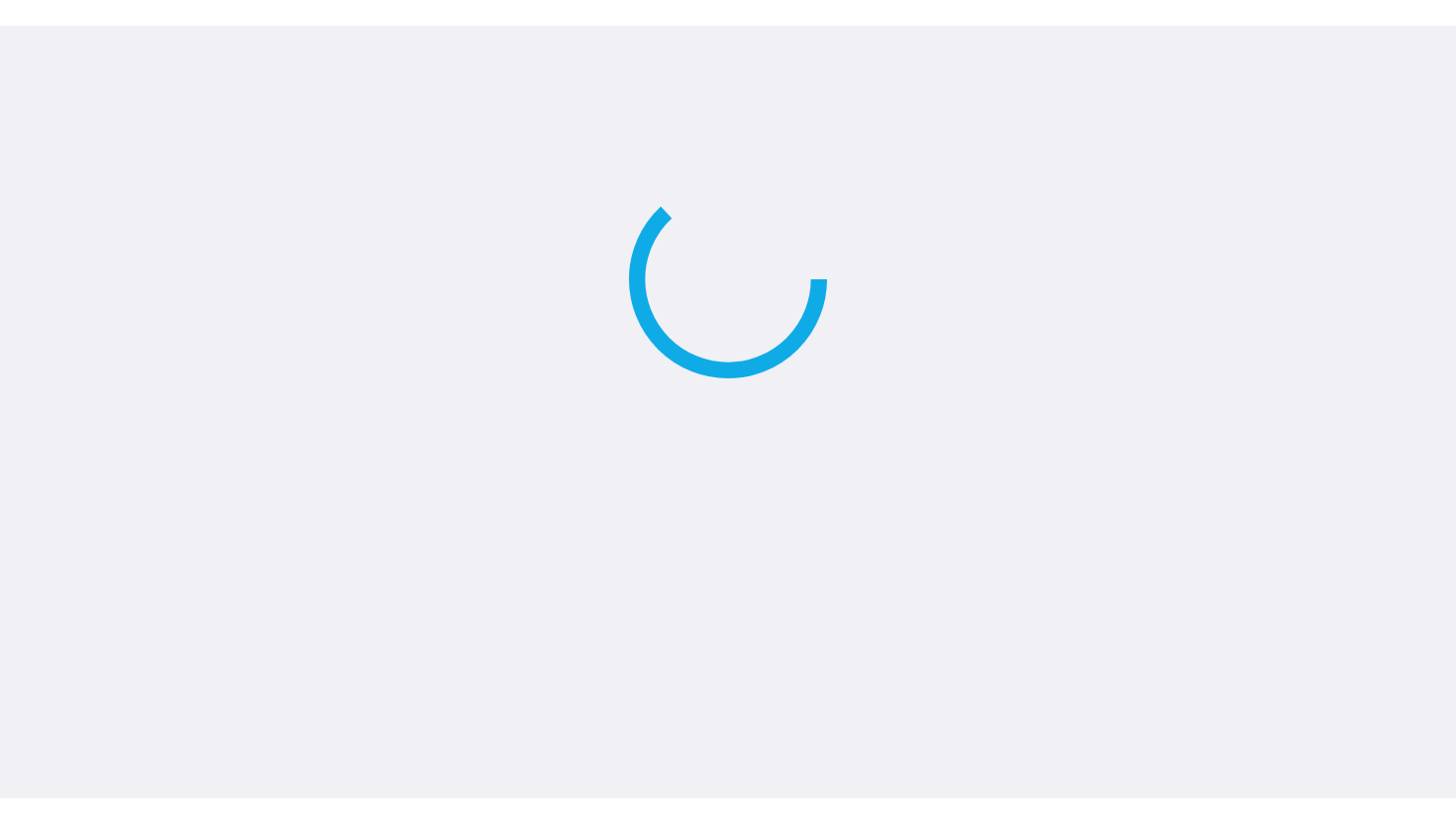 scroll, scrollTop: 0, scrollLeft: 0, axis: both 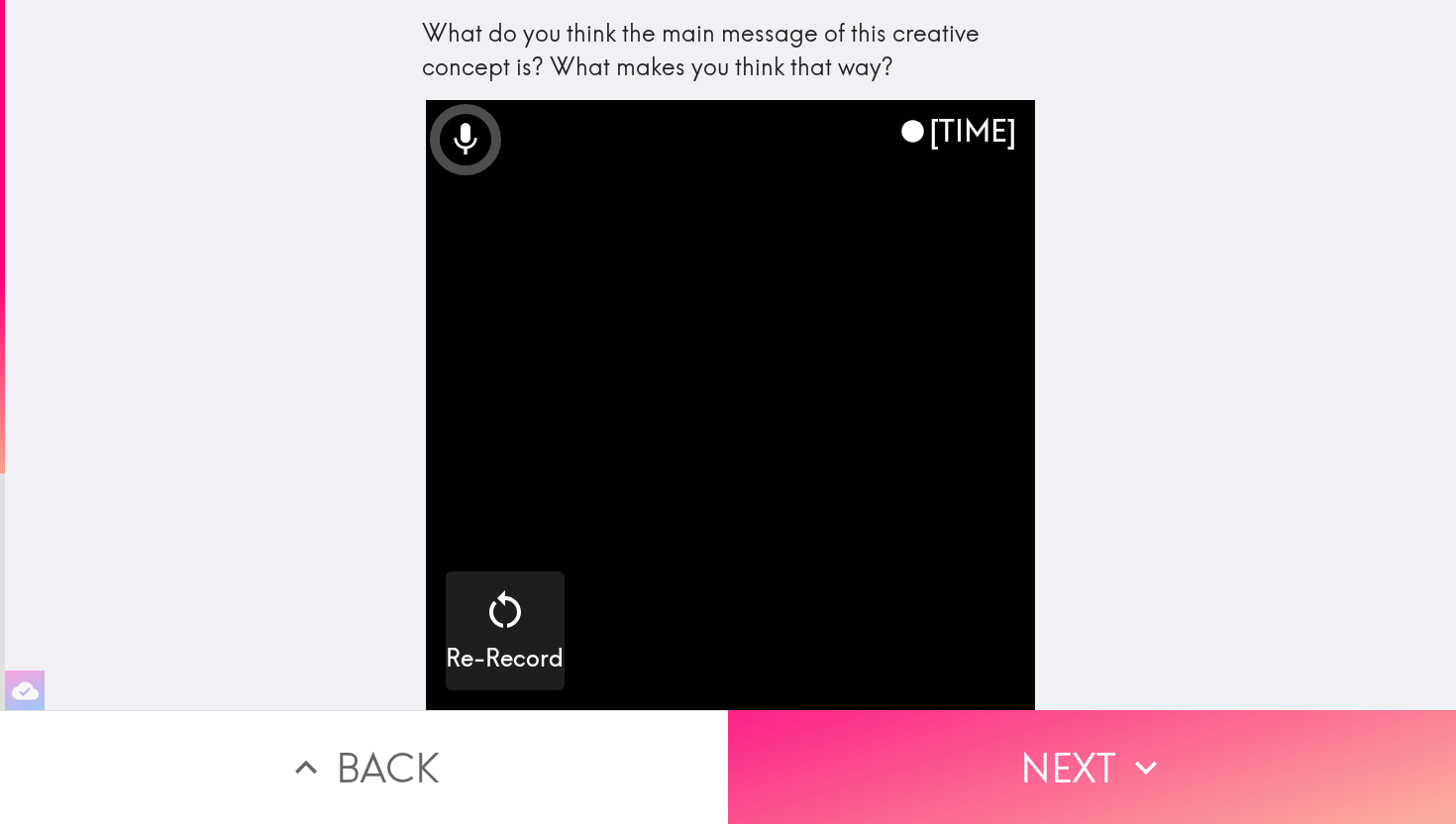 click on "Next" at bounding box center (1092, 767) 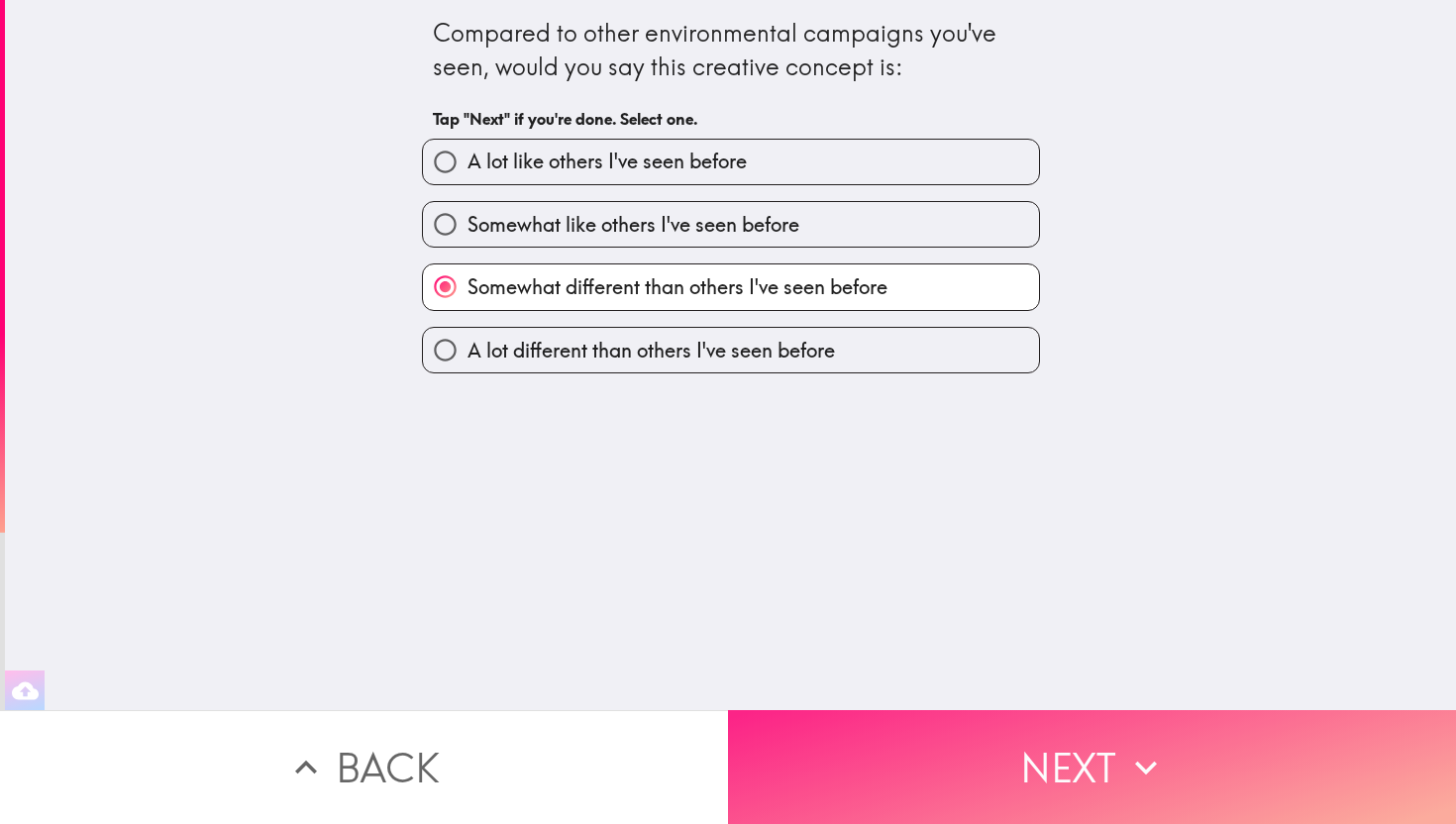 click on "Next" at bounding box center [1092, 767] 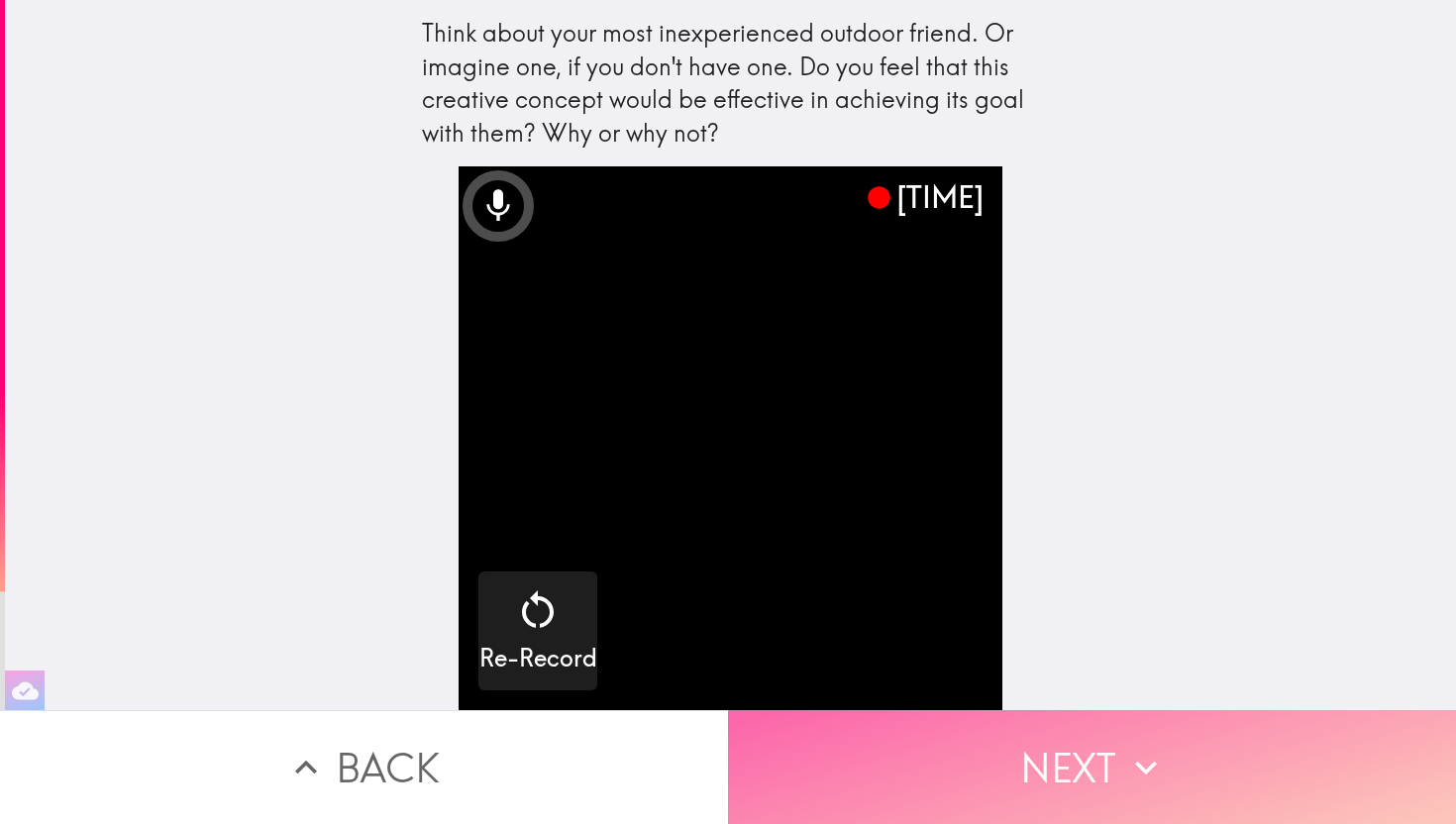 click on "Next" at bounding box center [1092, 767] 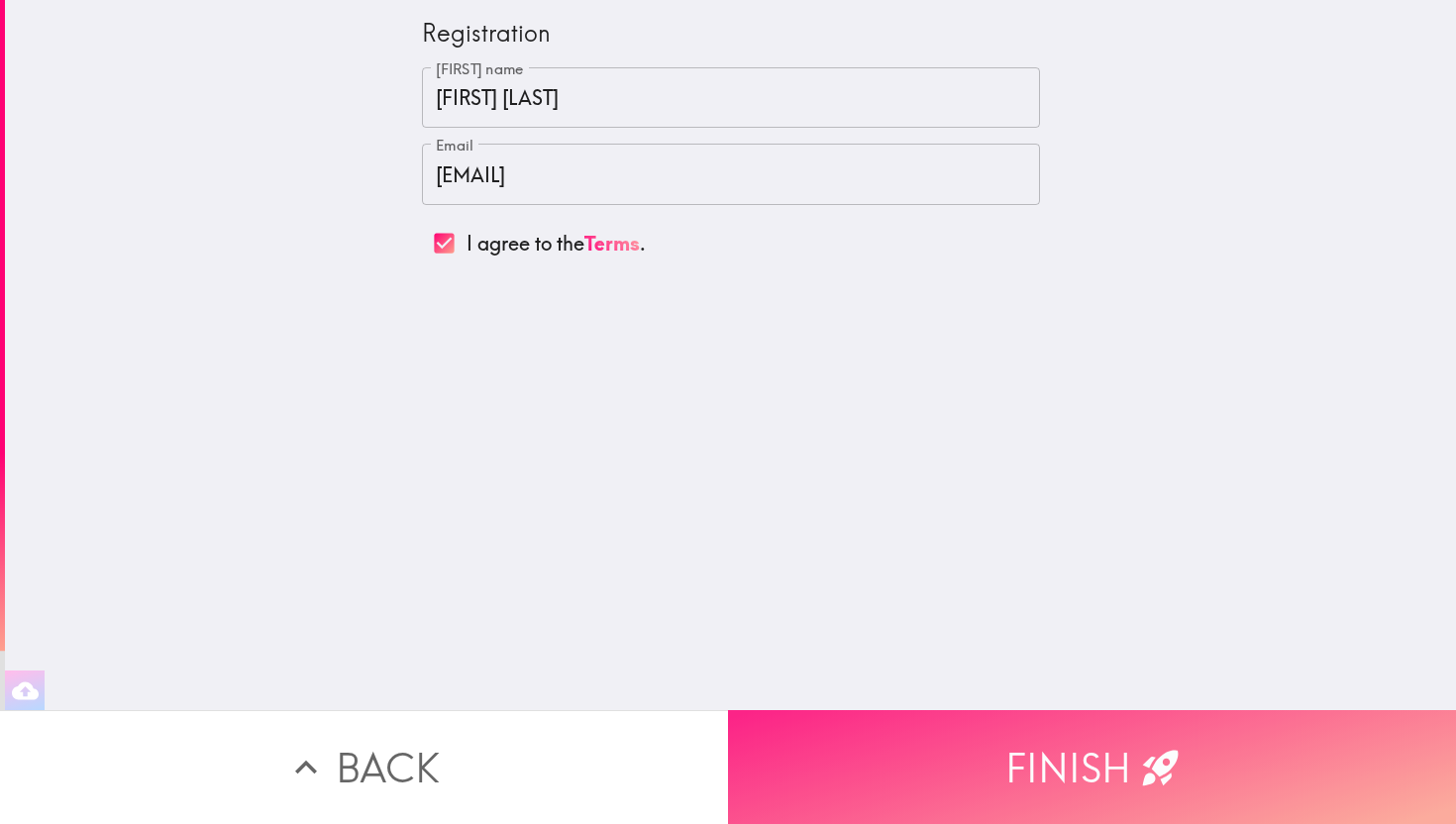 click on "Finish" at bounding box center [1092, 767] 